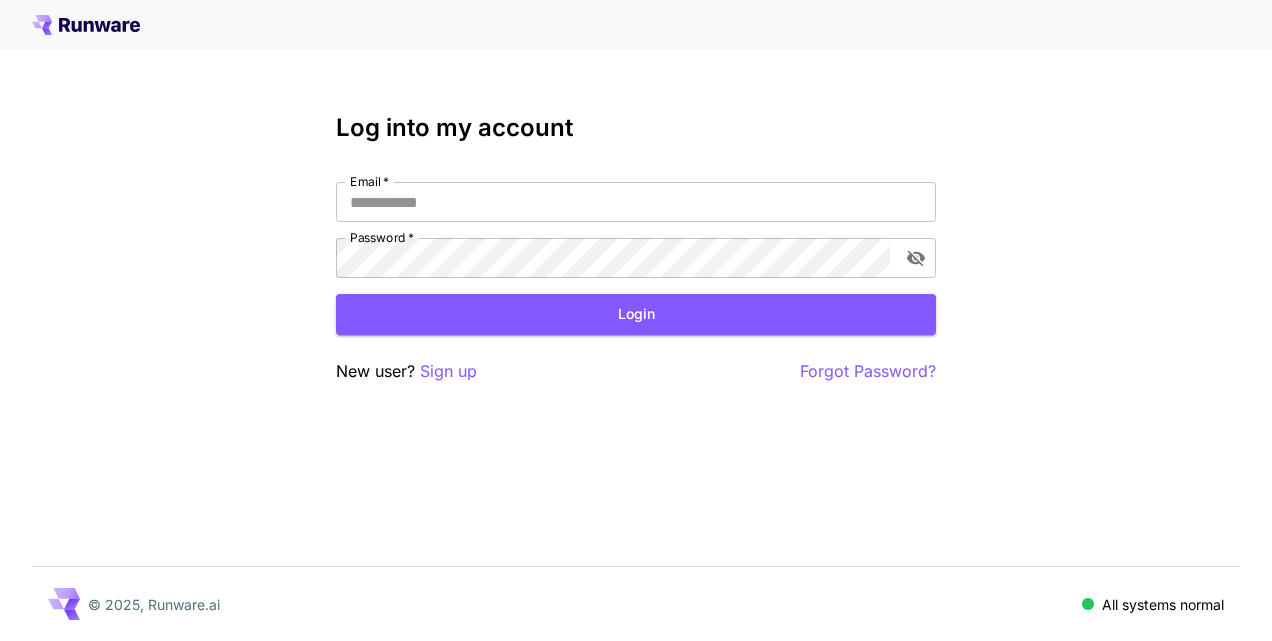 scroll, scrollTop: 0, scrollLeft: 0, axis: both 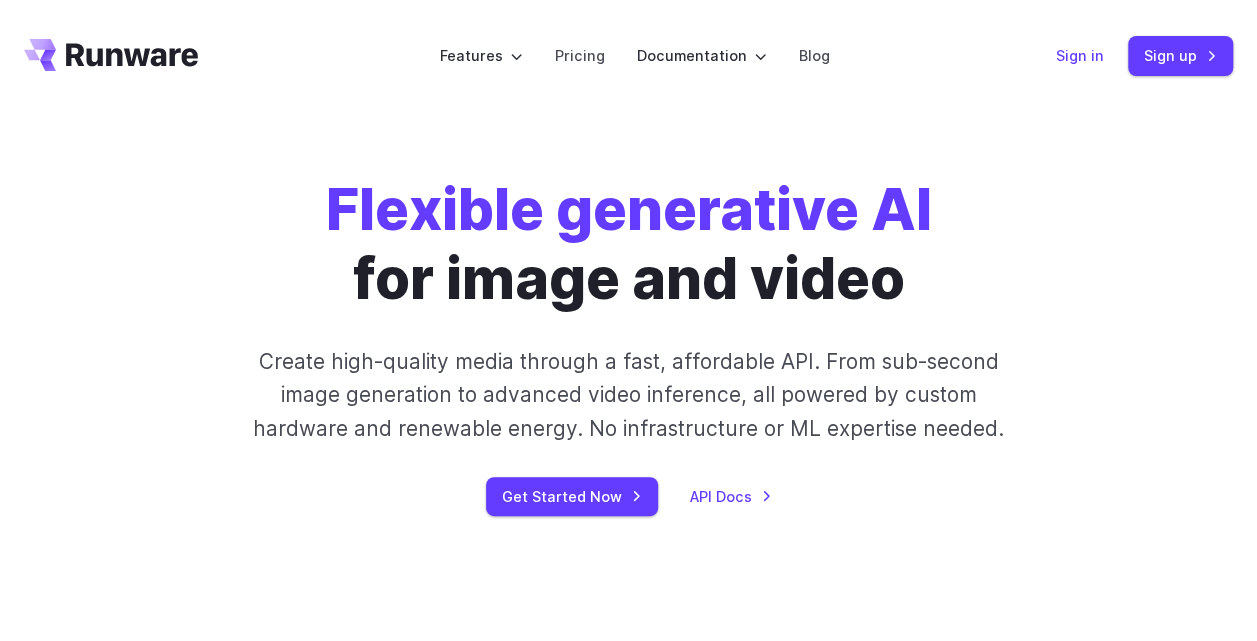 click on "Sign in" at bounding box center [1080, 55] 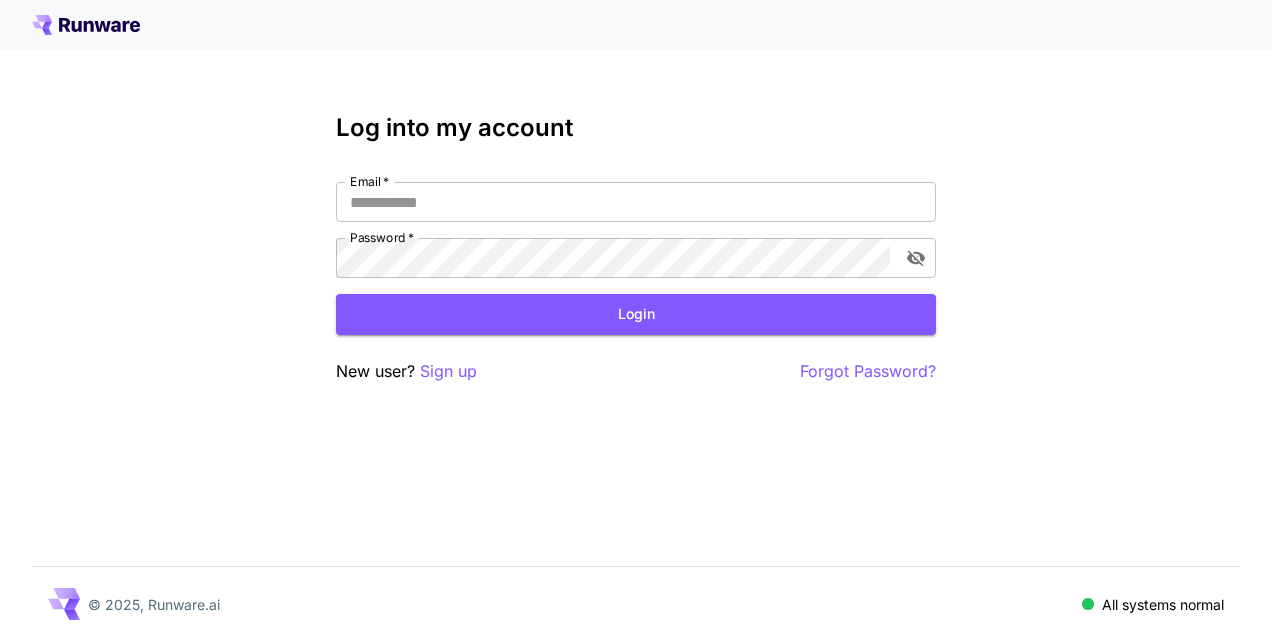scroll, scrollTop: 0, scrollLeft: 0, axis: both 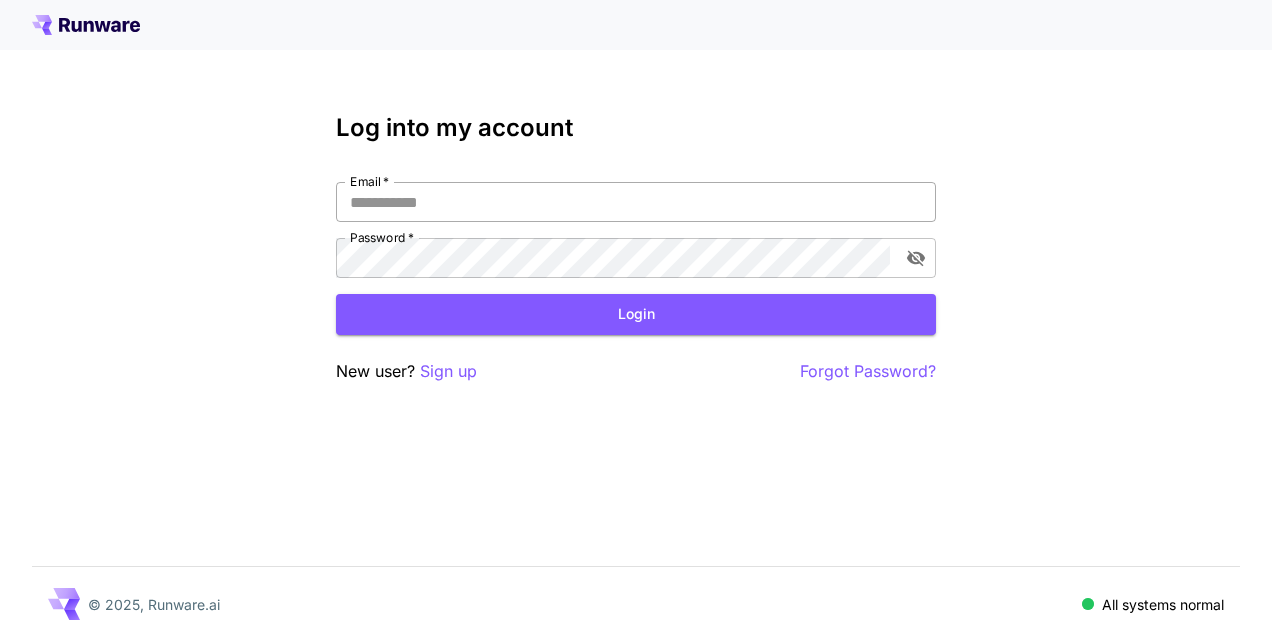 click on "Email   *" at bounding box center [636, 202] 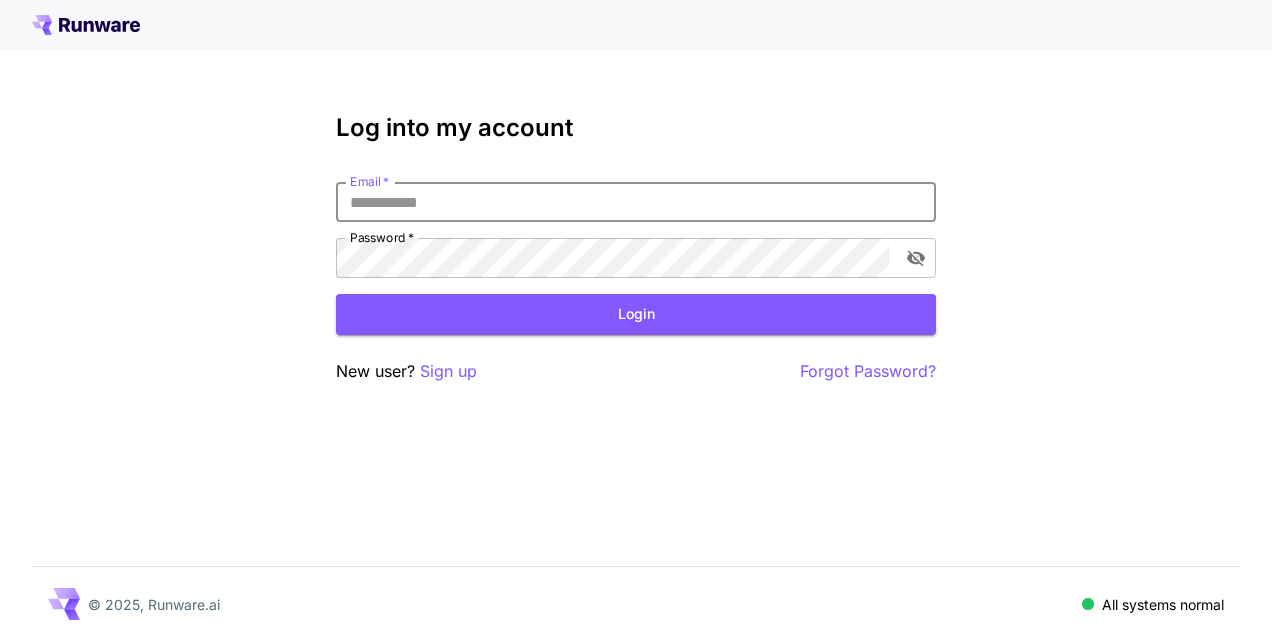 click on "Email   *" at bounding box center [636, 202] 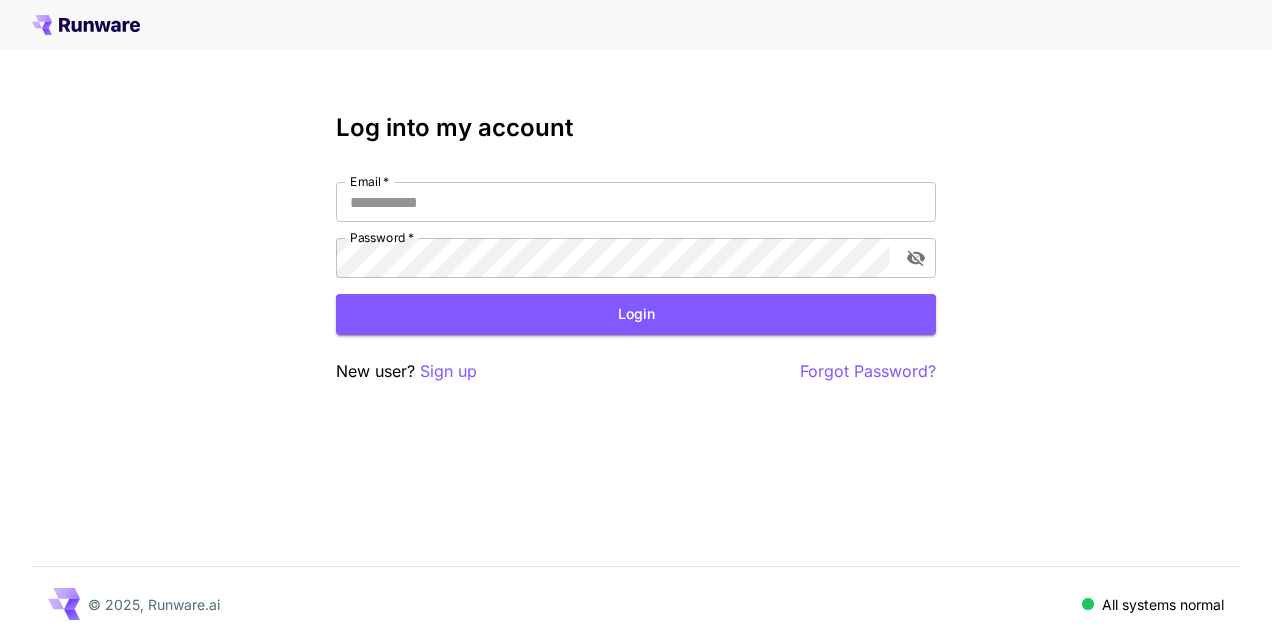 scroll, scrollTop: 0, scrollLeft: 0, axis: both 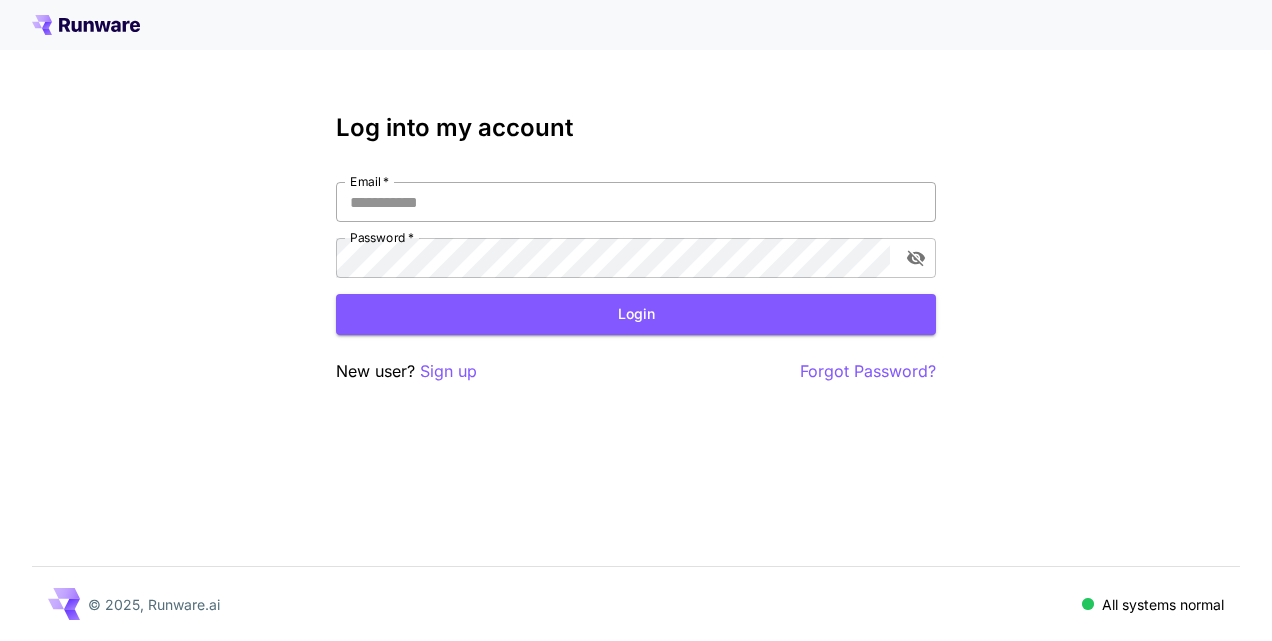 click on "Email   *" at bounding box center [636, 202] 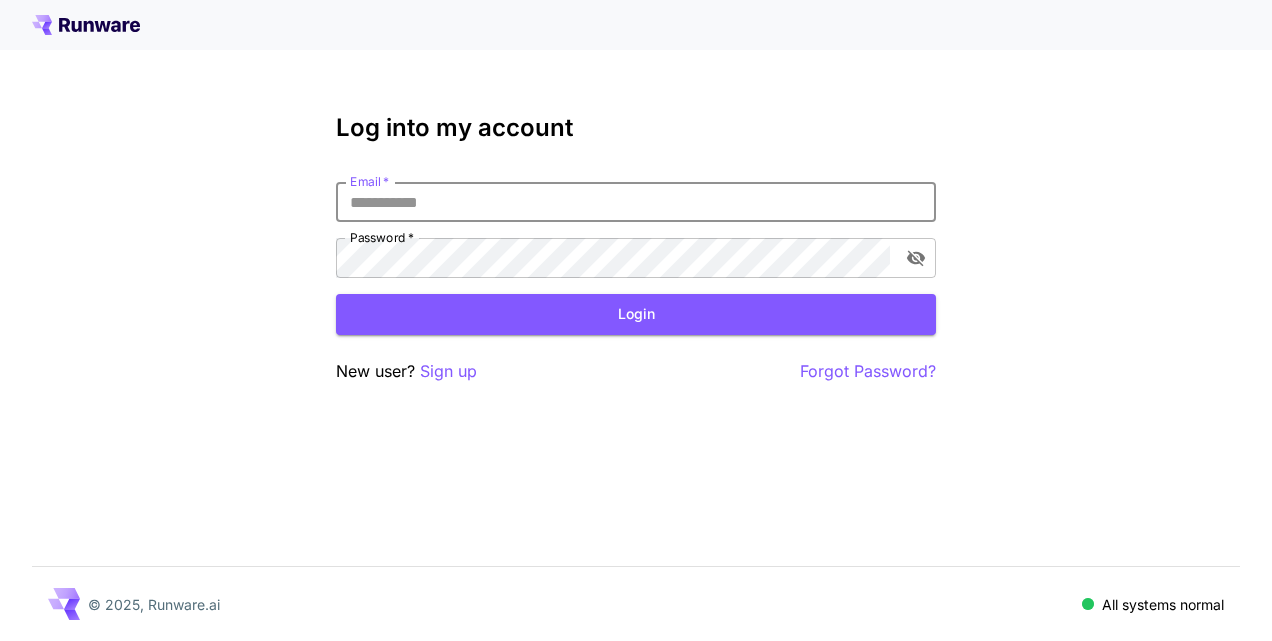 click on "Email   *" at bounding box center (636, 202) 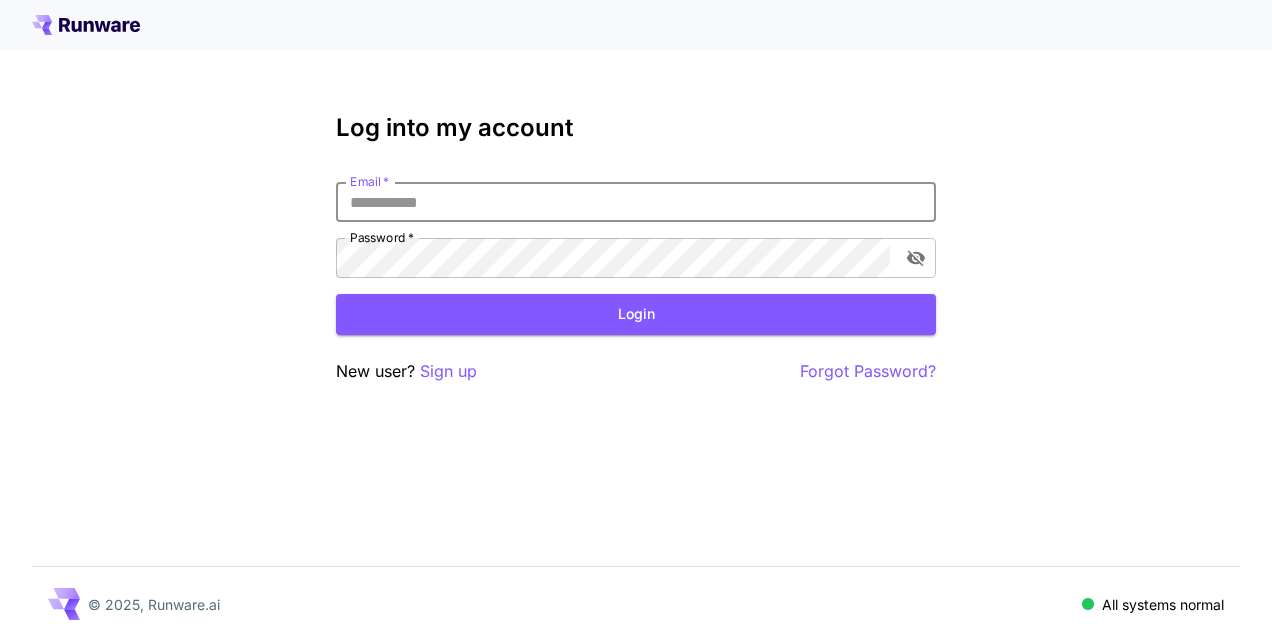 click on "Email   *" at bounding box center (636, 202) 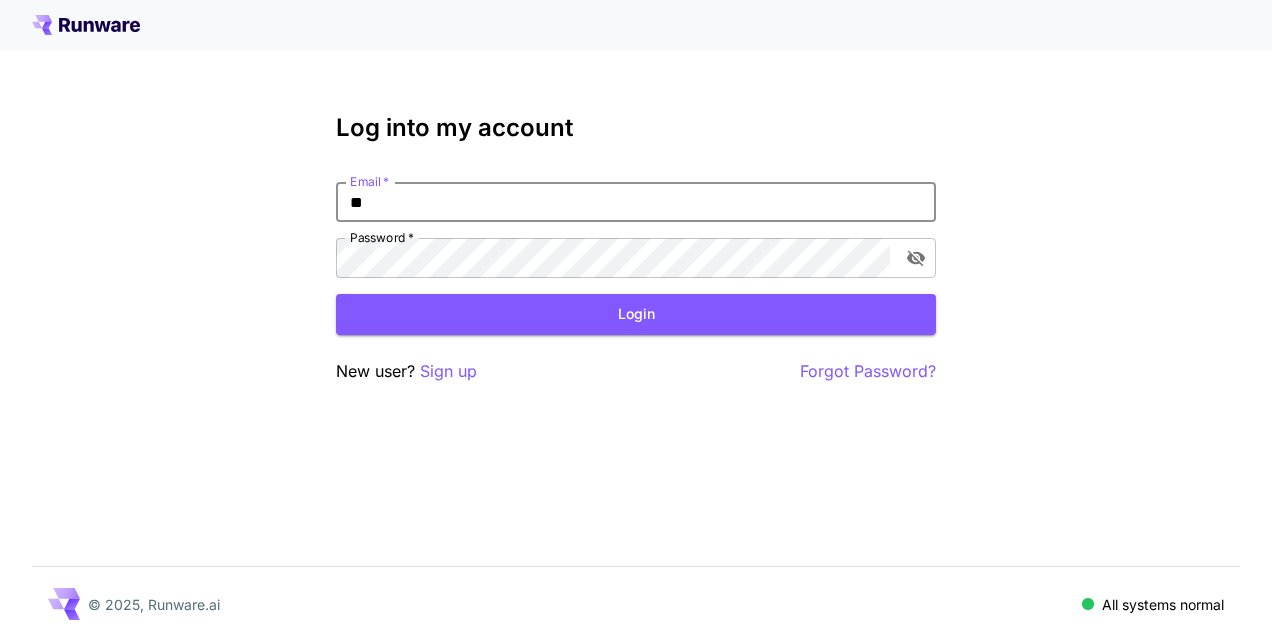 type on "*" 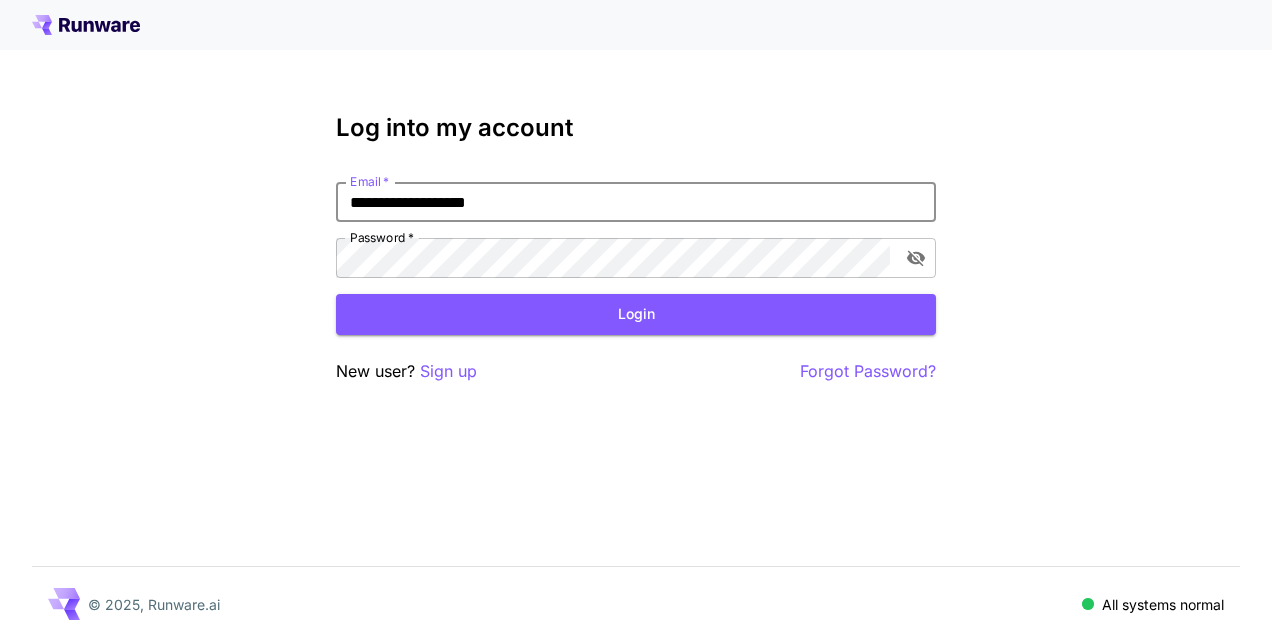 type on "**********" 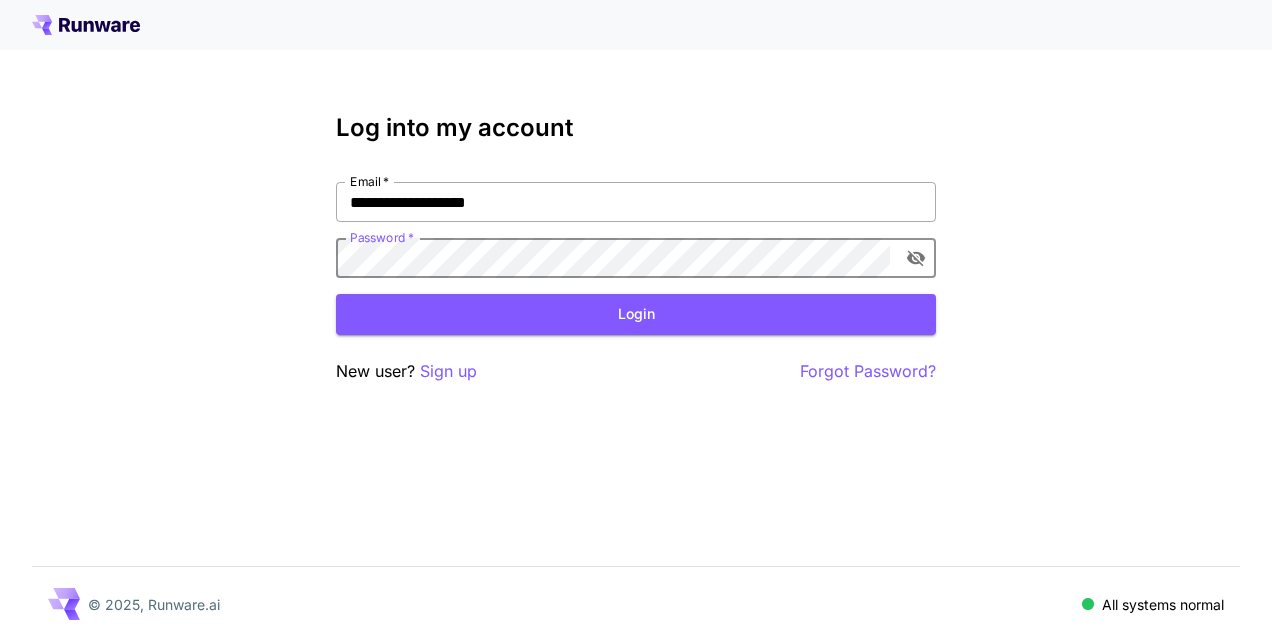 click on "Login" at bounding box center [636, 314] 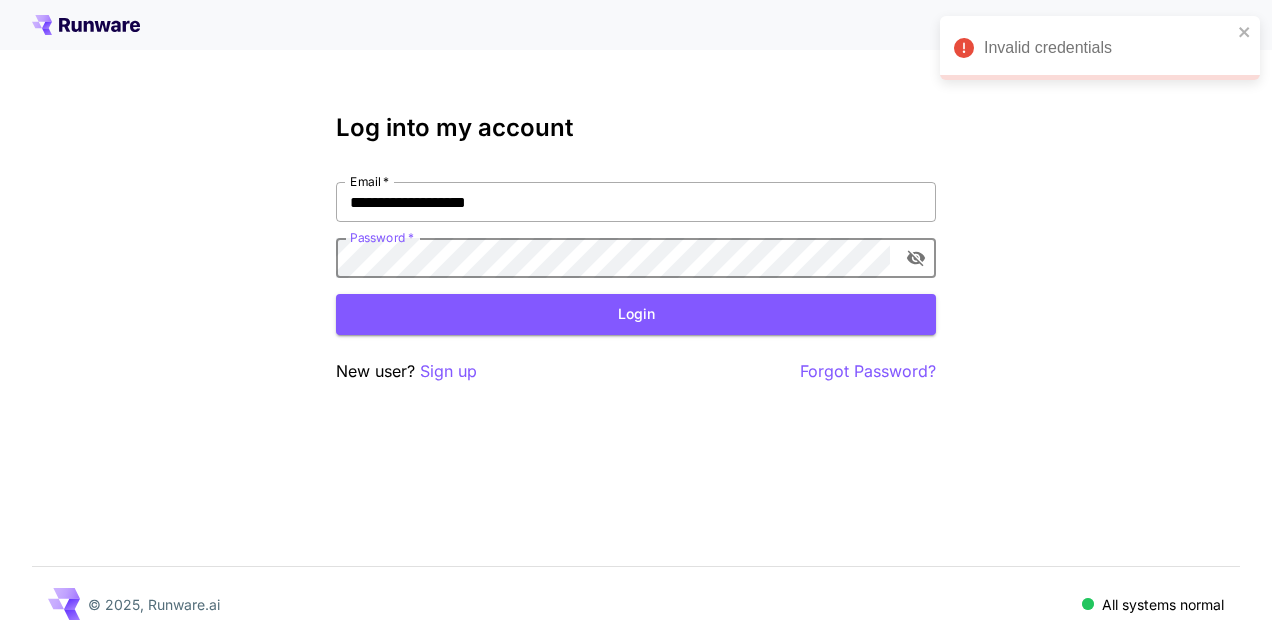 click on "Login" at bounding box center [636, 314] 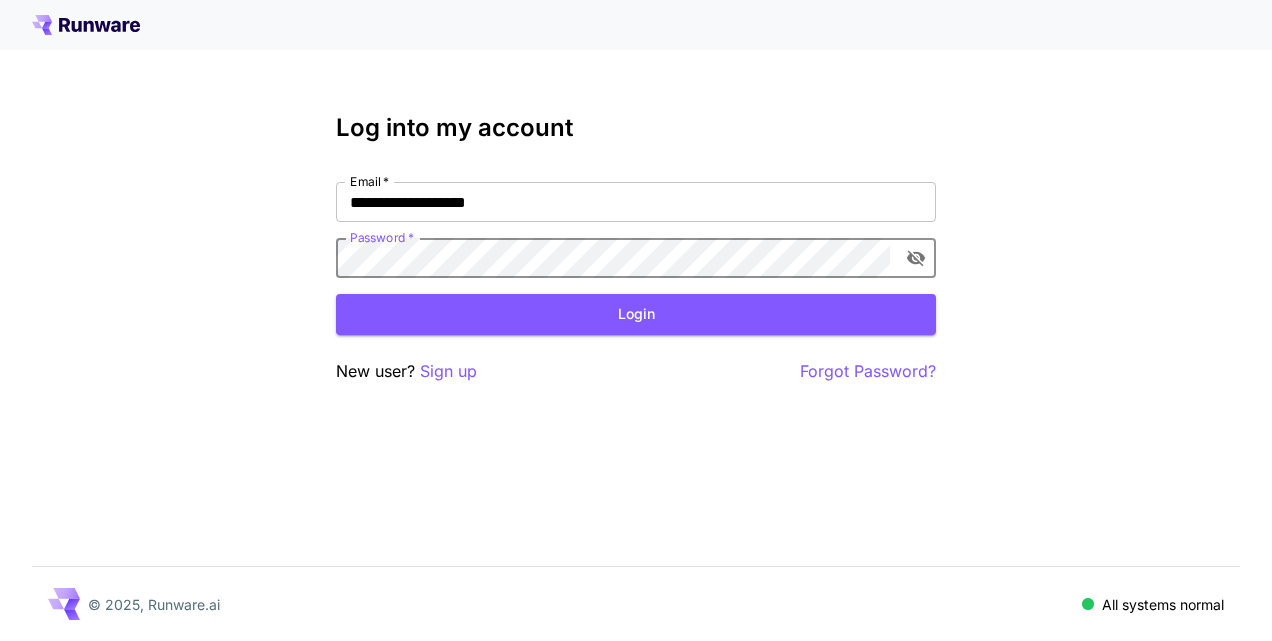 click at bounding box center [916, 258] 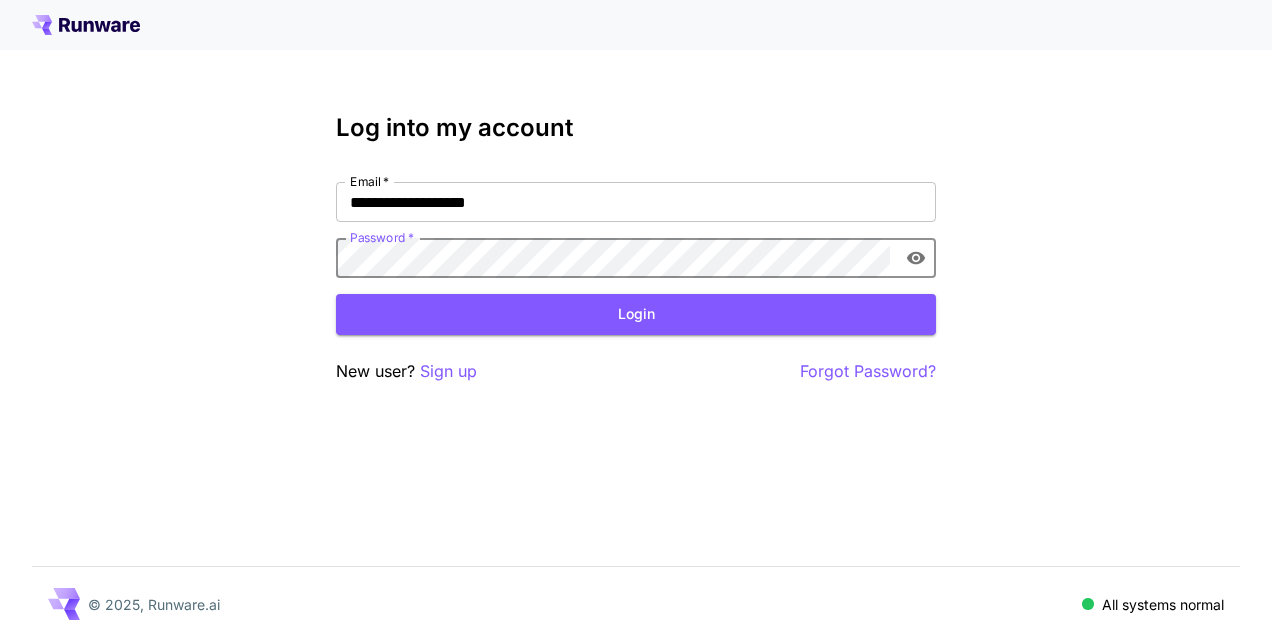 click on "Login" at bounding box center [636, 314] 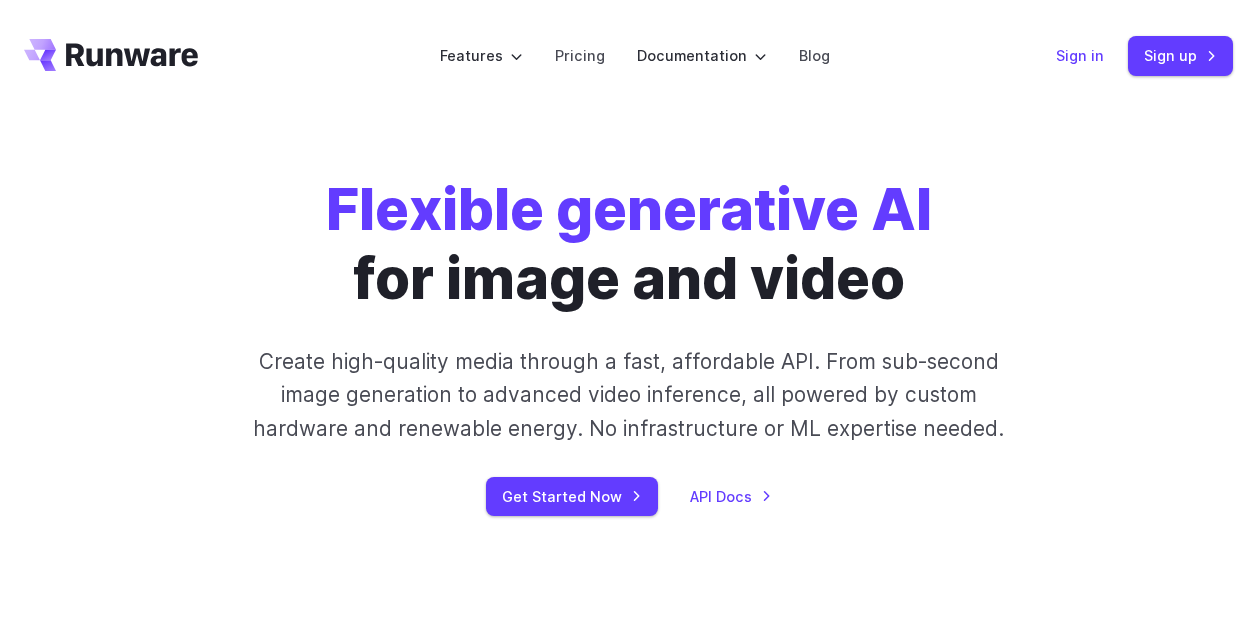 scroll, scrollTop: 0, scrollLeft: 0, axis: both 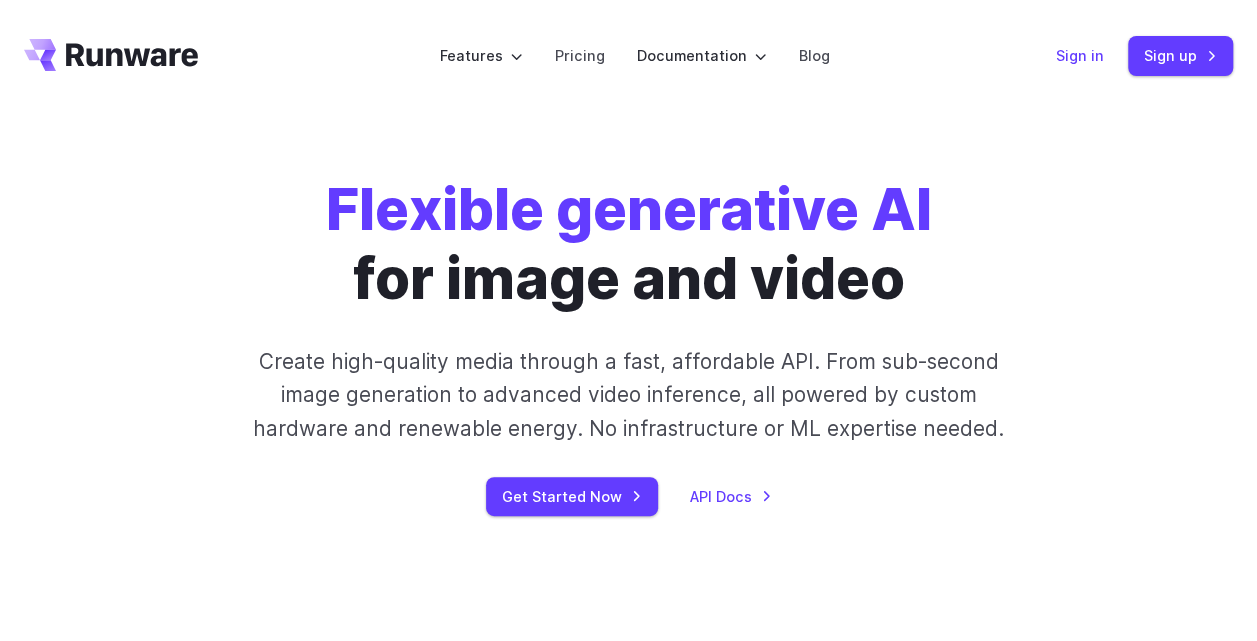 click on "Sign in" at bounding box center (1080, 55) 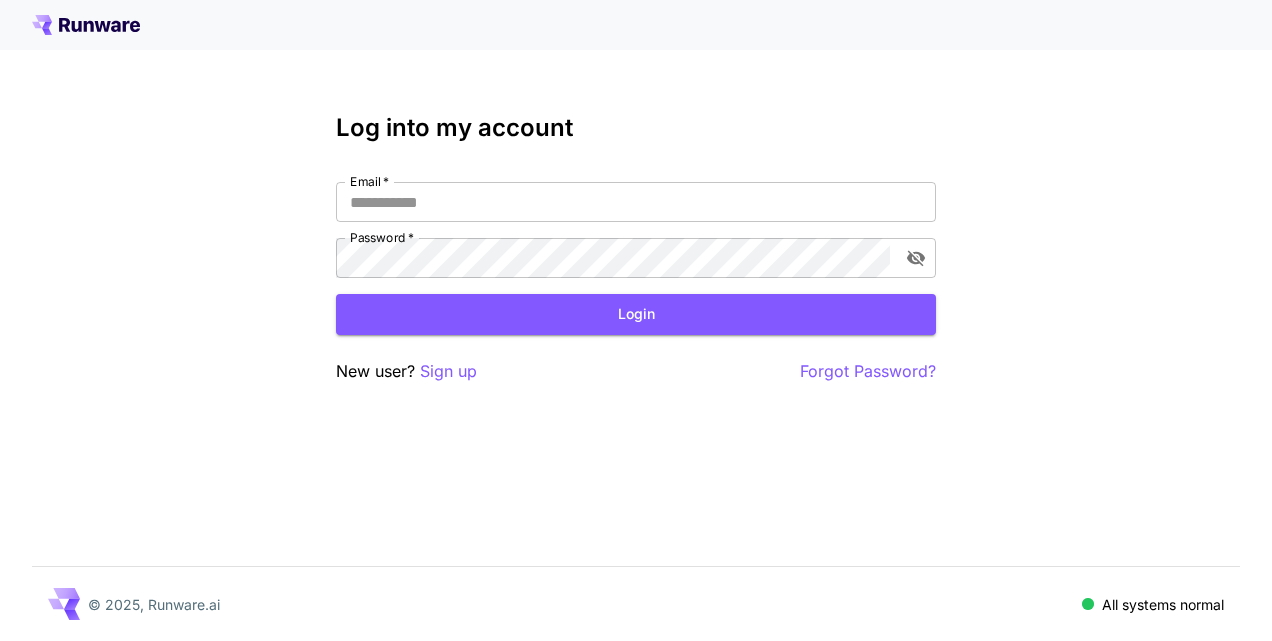 scroll, scrollTop: 0, scrollLeft: 0, axis: both 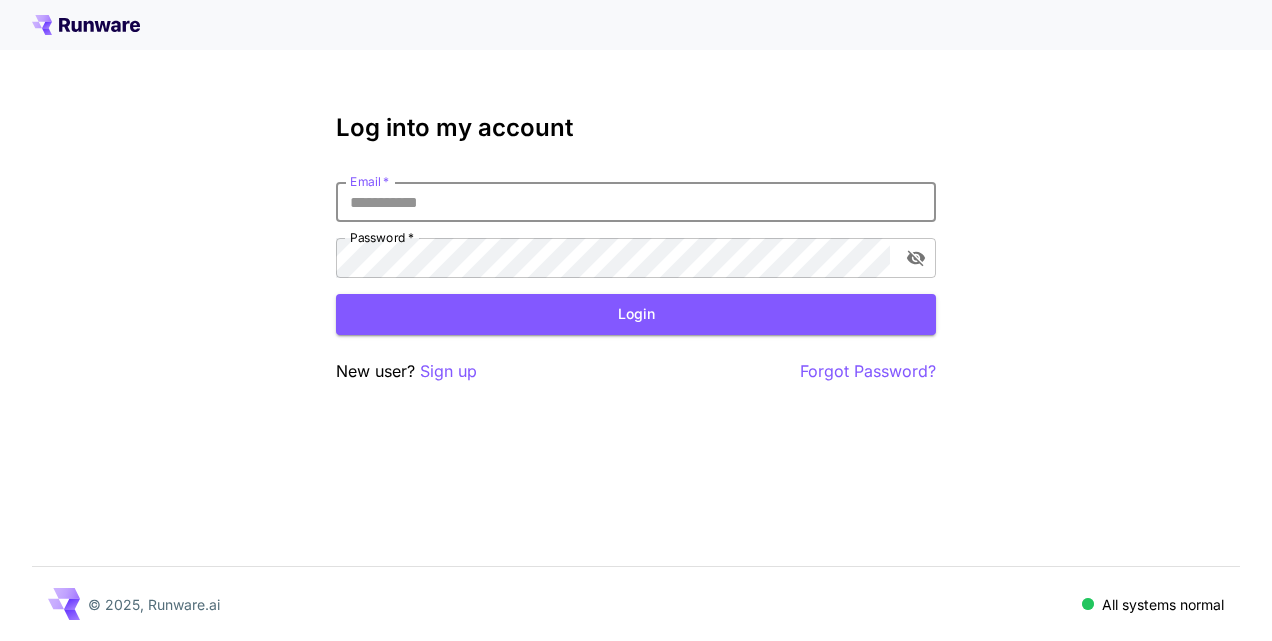 click on "Email   *" at bounding box center [636, 202] 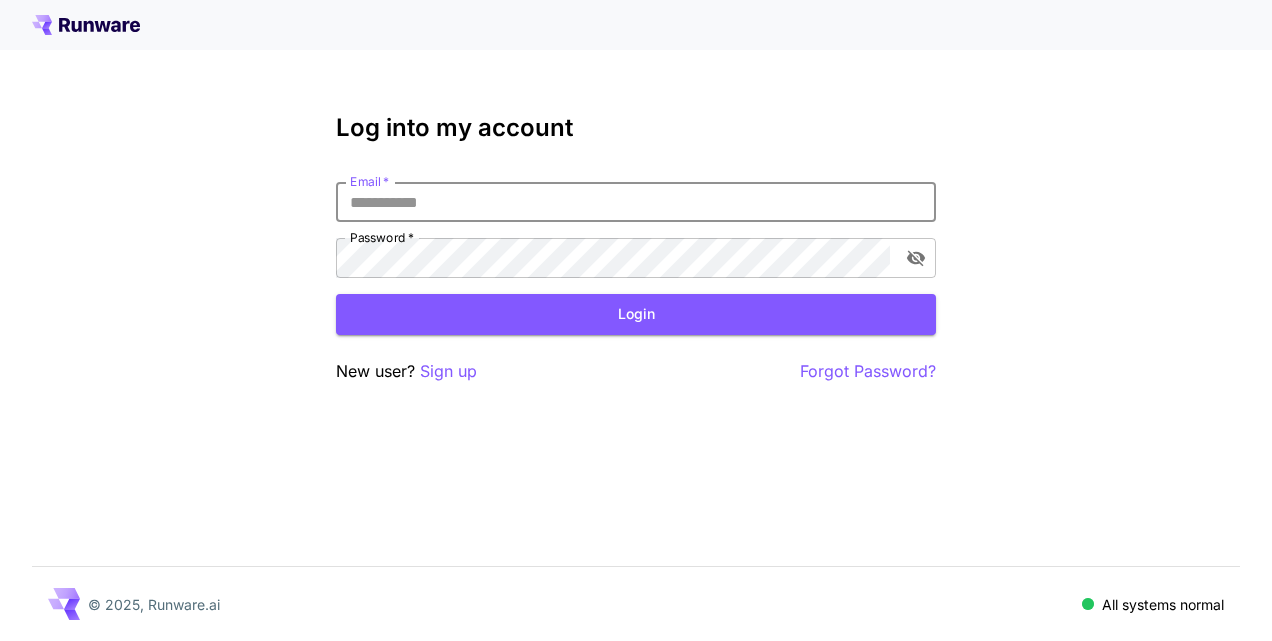 click on "Email   *" at bounding box center (636, 202) 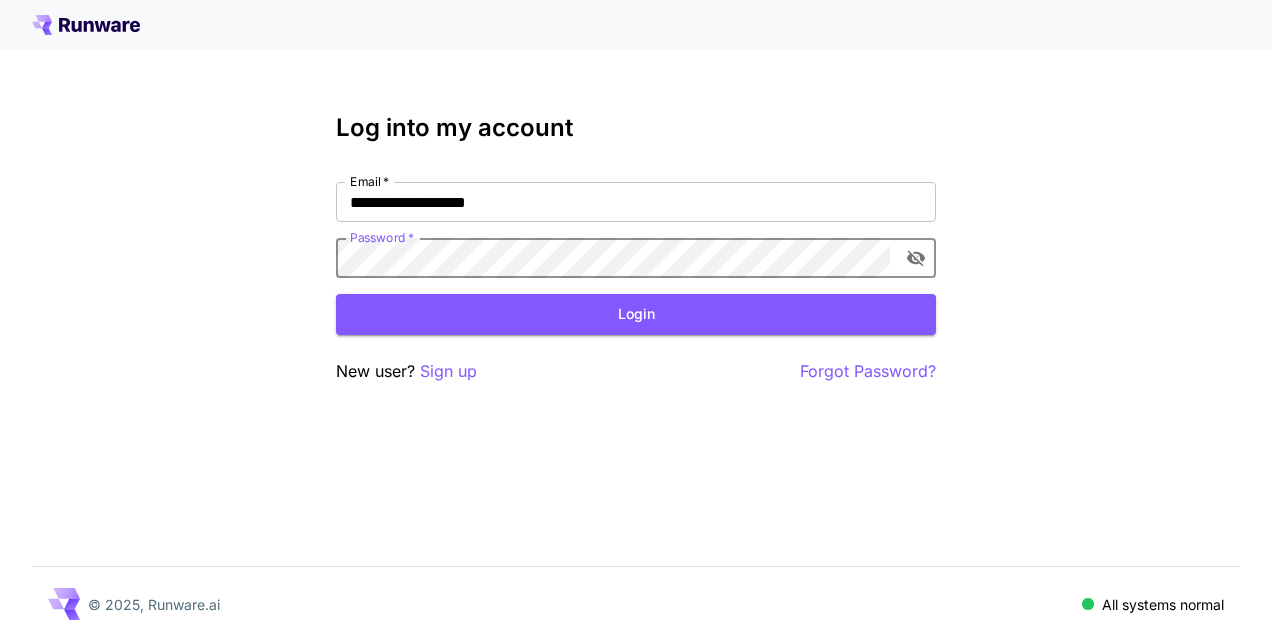 click on "Login" at bounding box center [636, 314] 